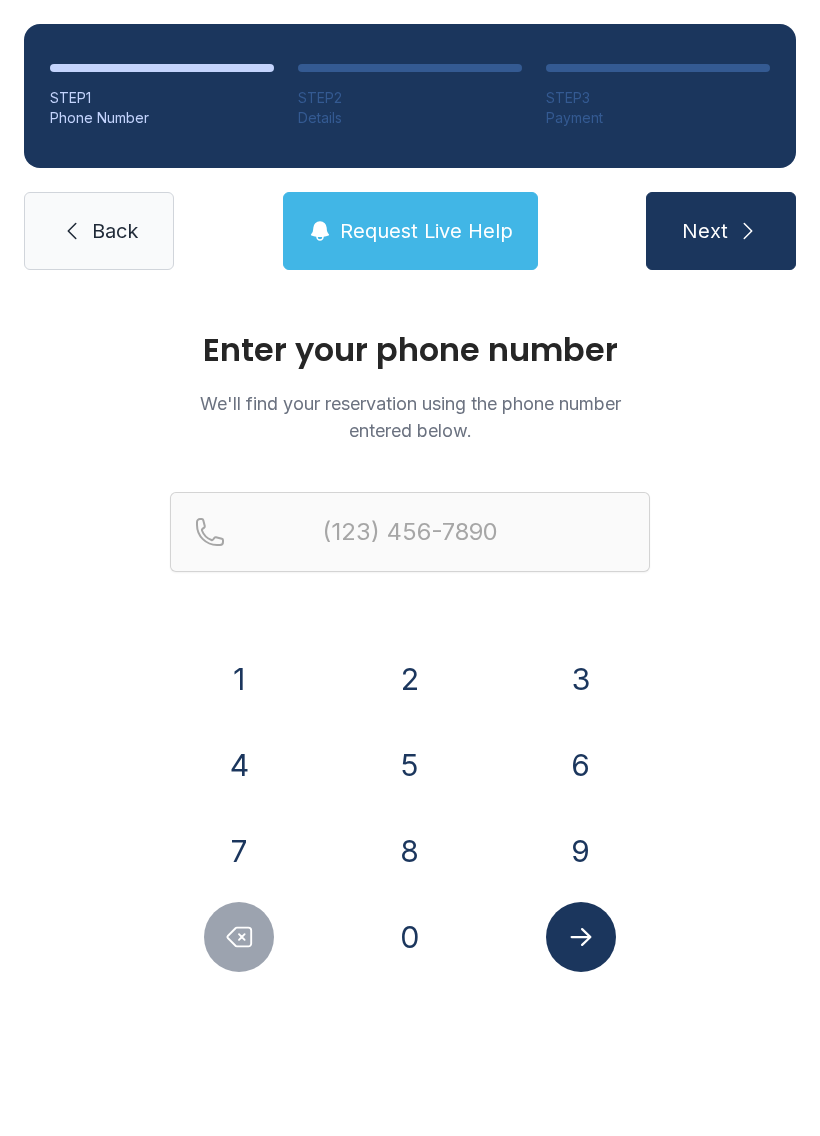 scroll, scrollTop: 0, scrollLeft: 0, axis: both 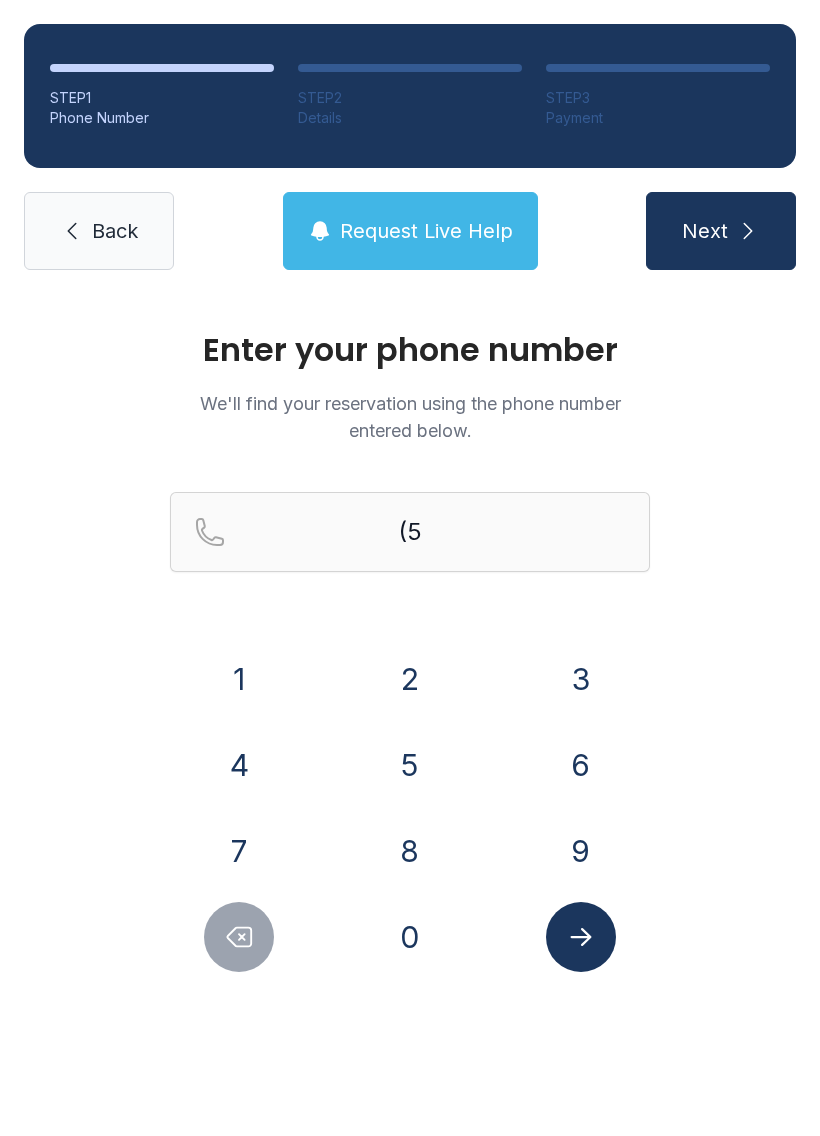 click on "1" at bounding box center [239, 679] 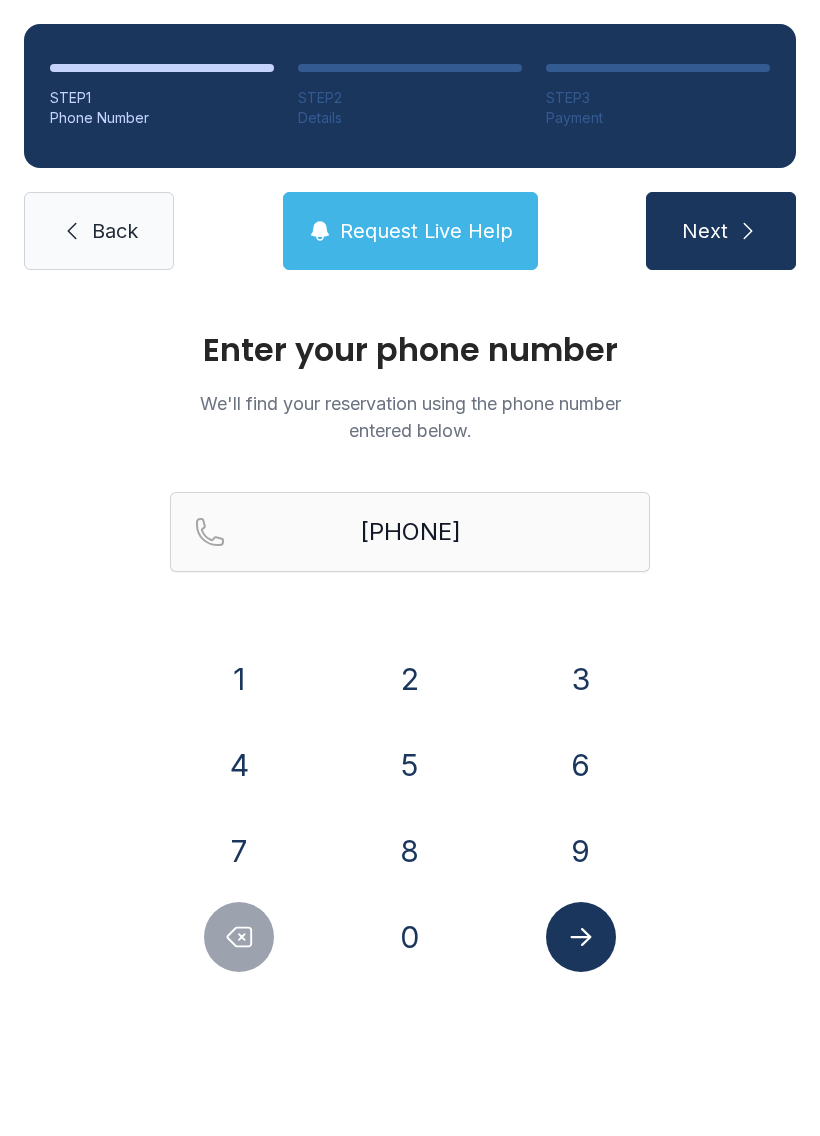 click on "0" at bounding box center [239, 679] 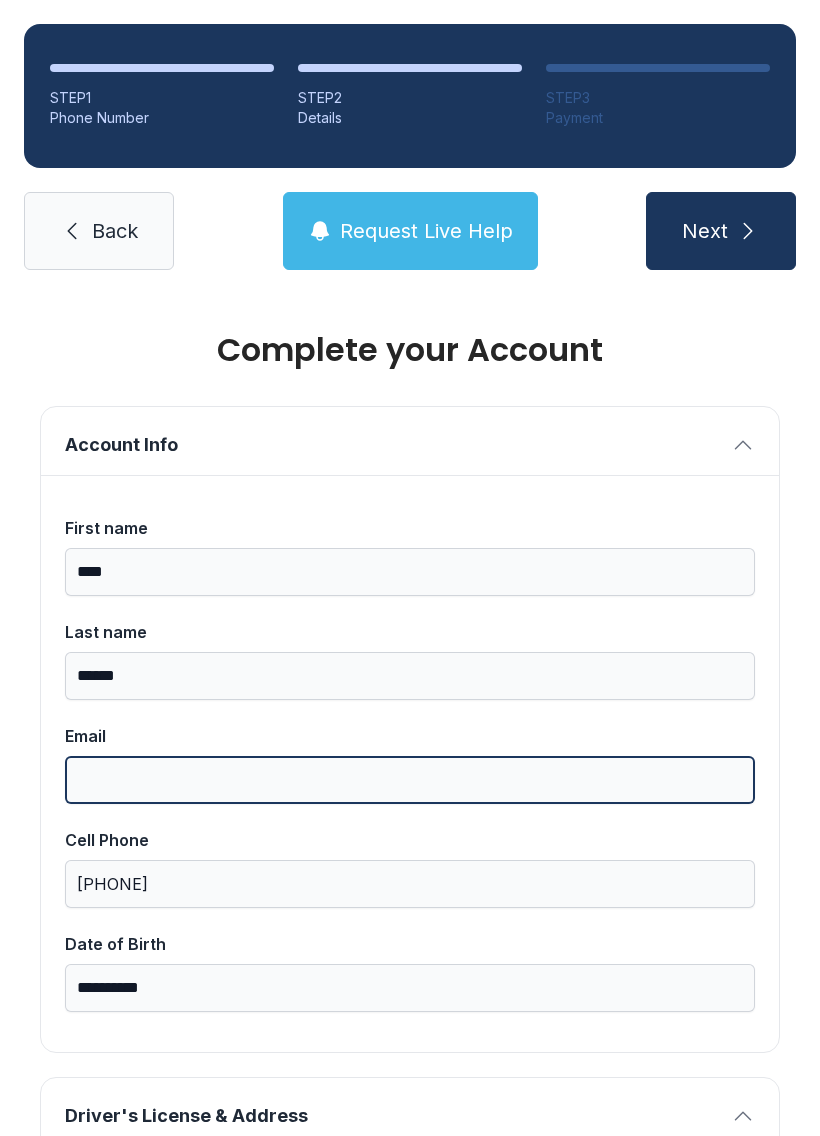 click on "Email" at bounding box center [410, 780] 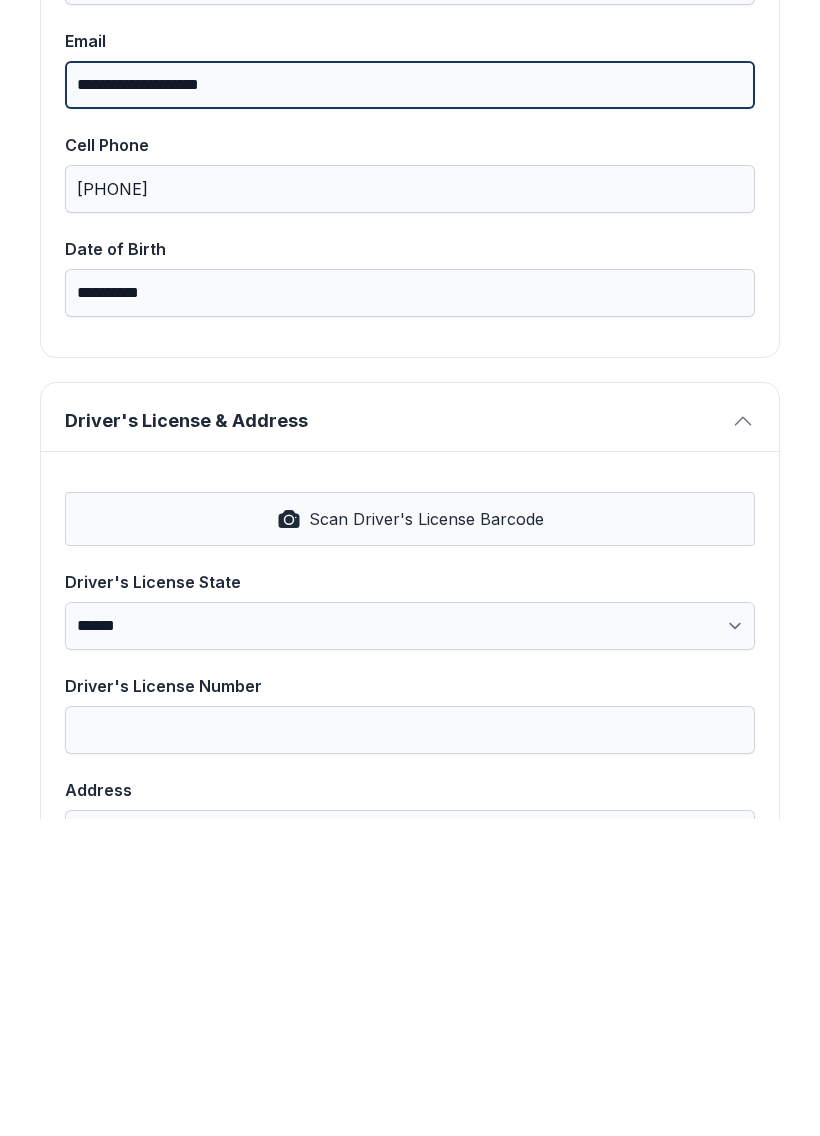 scroll, scrollTop: 381, scrollLeft: 0, axis: vertical 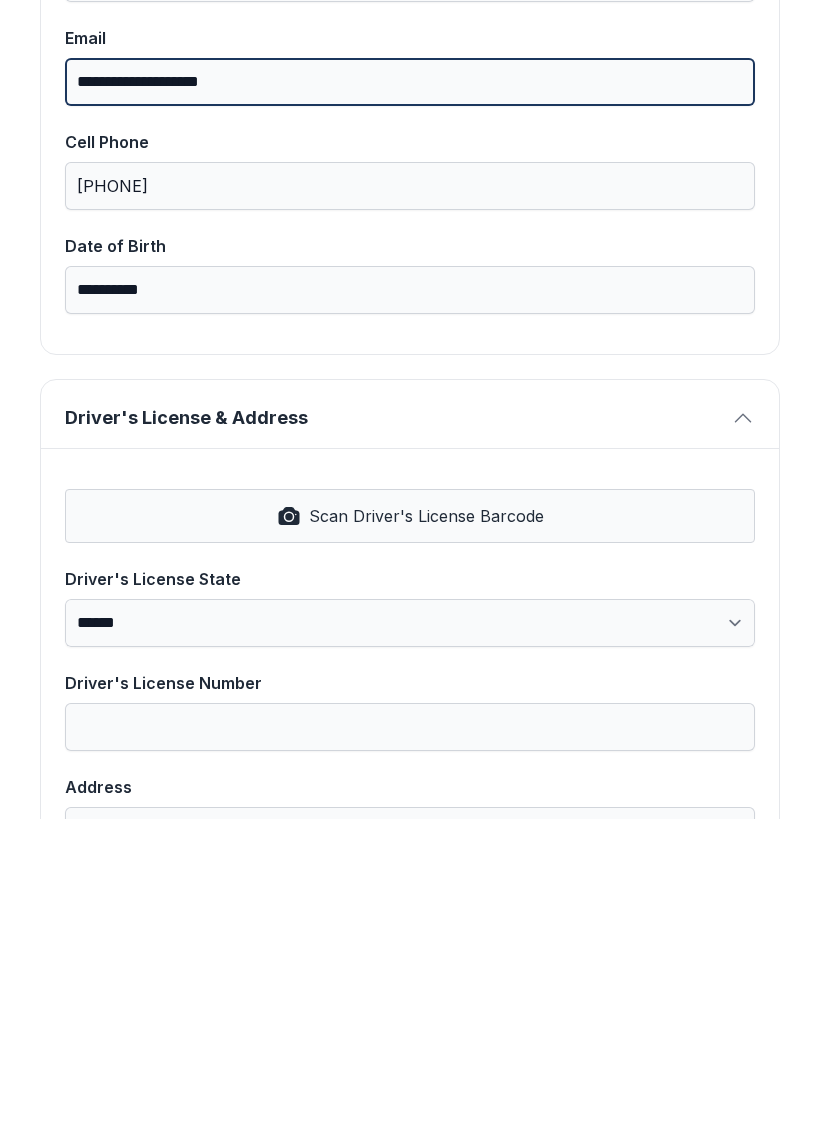 type on "**********" 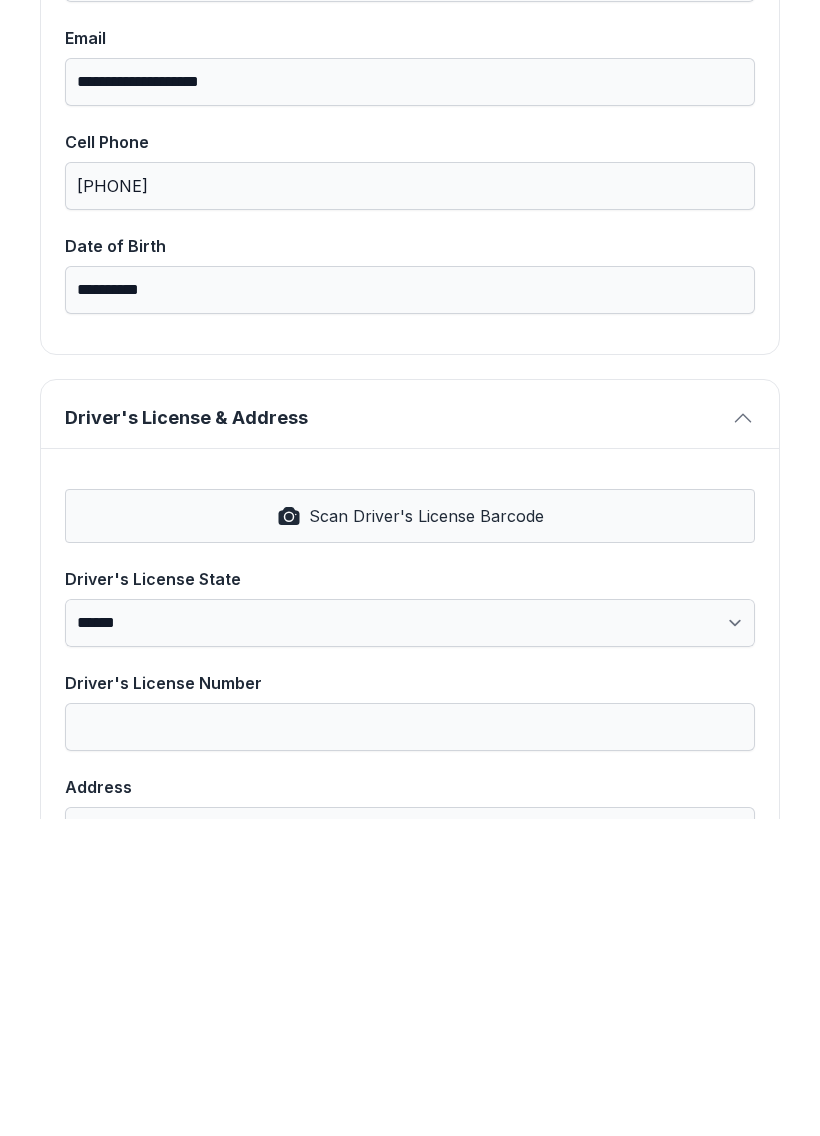 click on "Scan Driver's License Barcode" at bounding box center [426, 833] 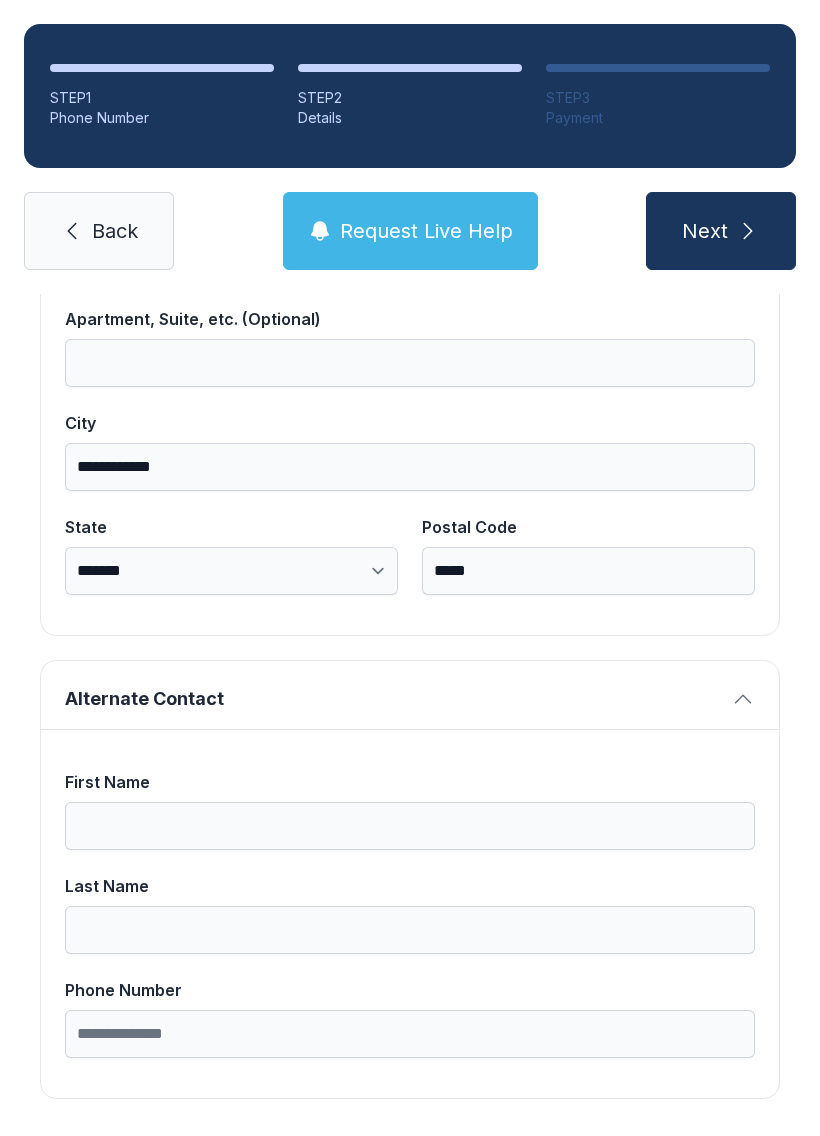 scroll, scrollTop: 1269, scrollLeft: 0, axis: vertical 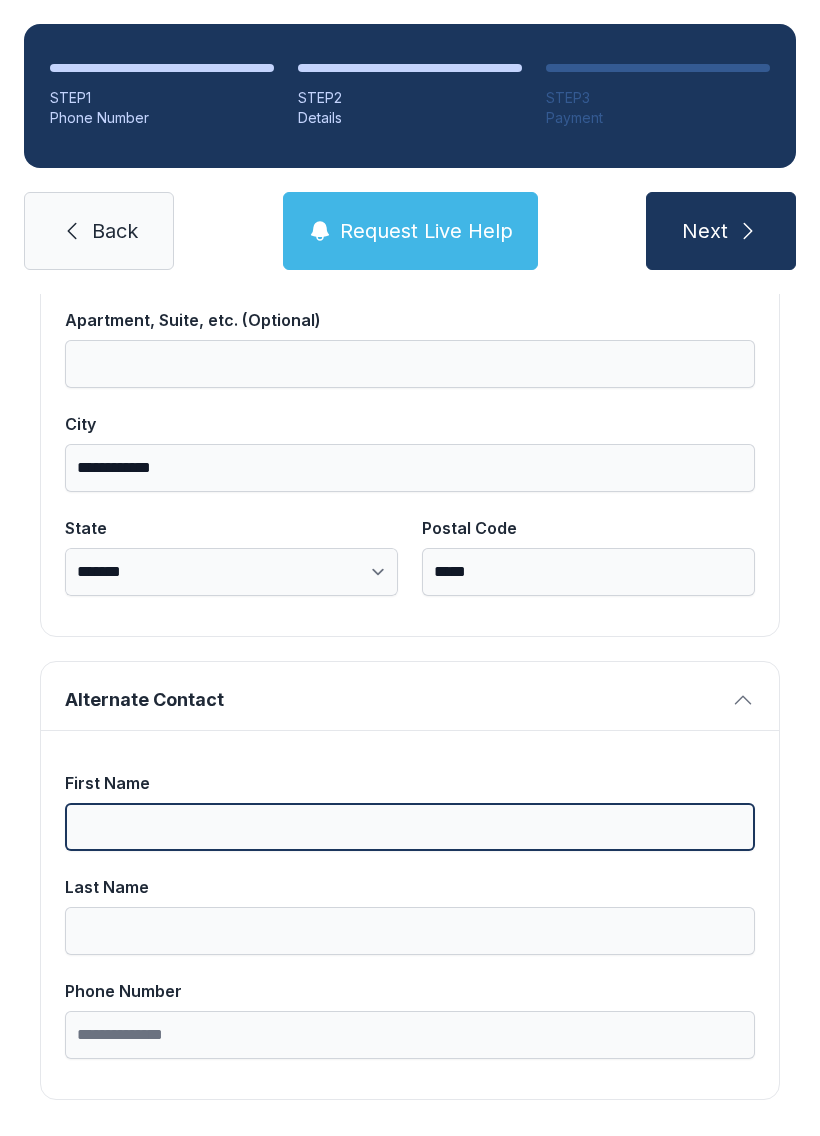 click on "First Name" at bounding box center (410, 827) 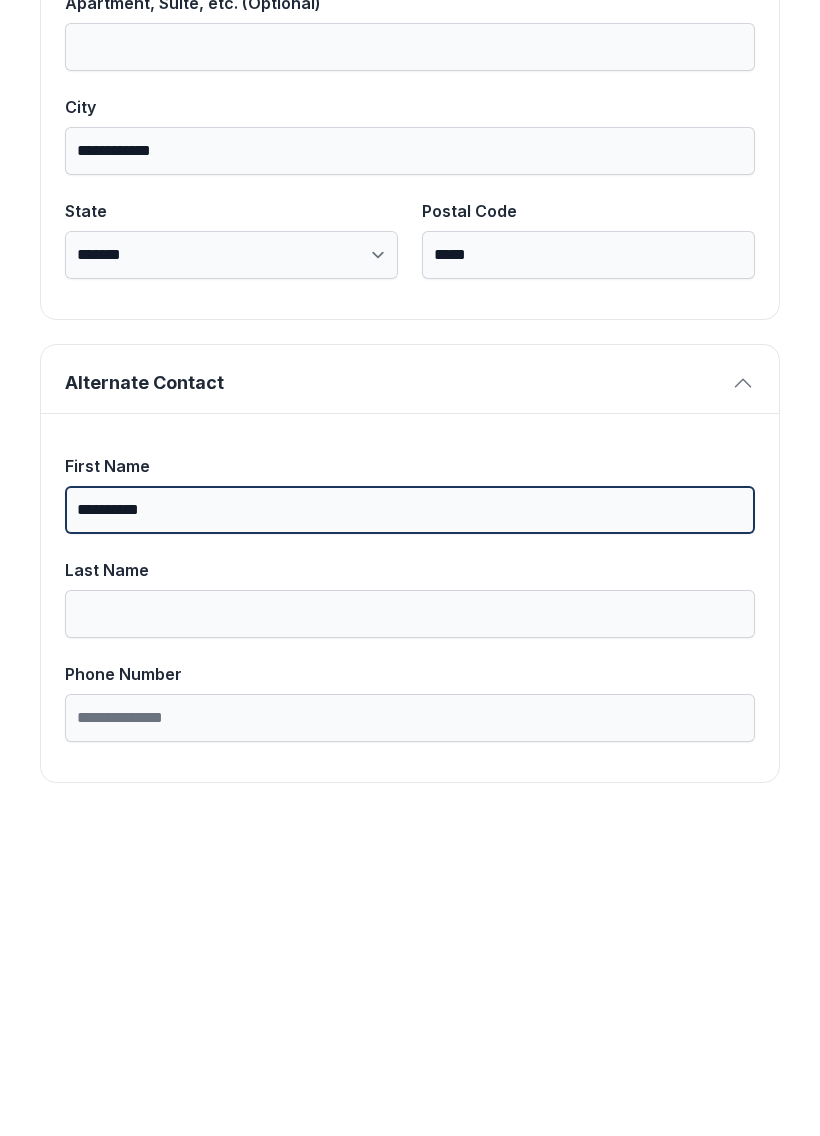type on "*********" 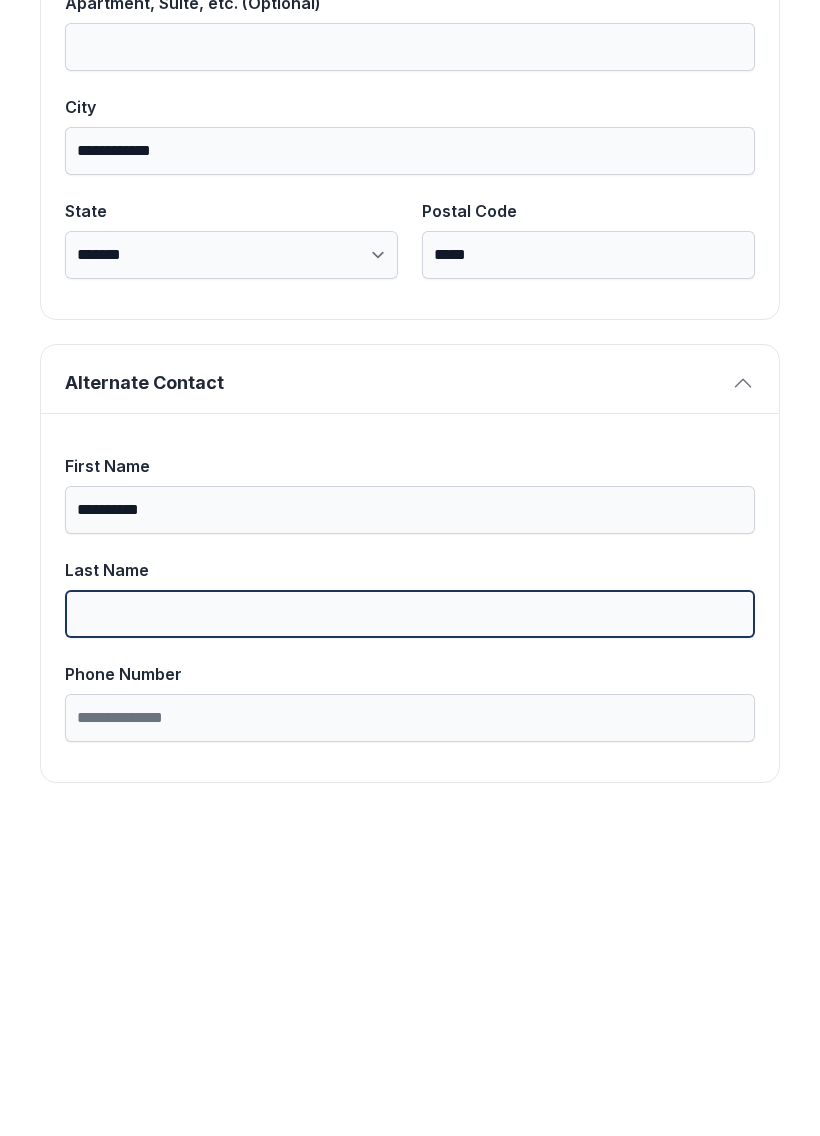 click on "Last Name" at bounding box center [410, 931] 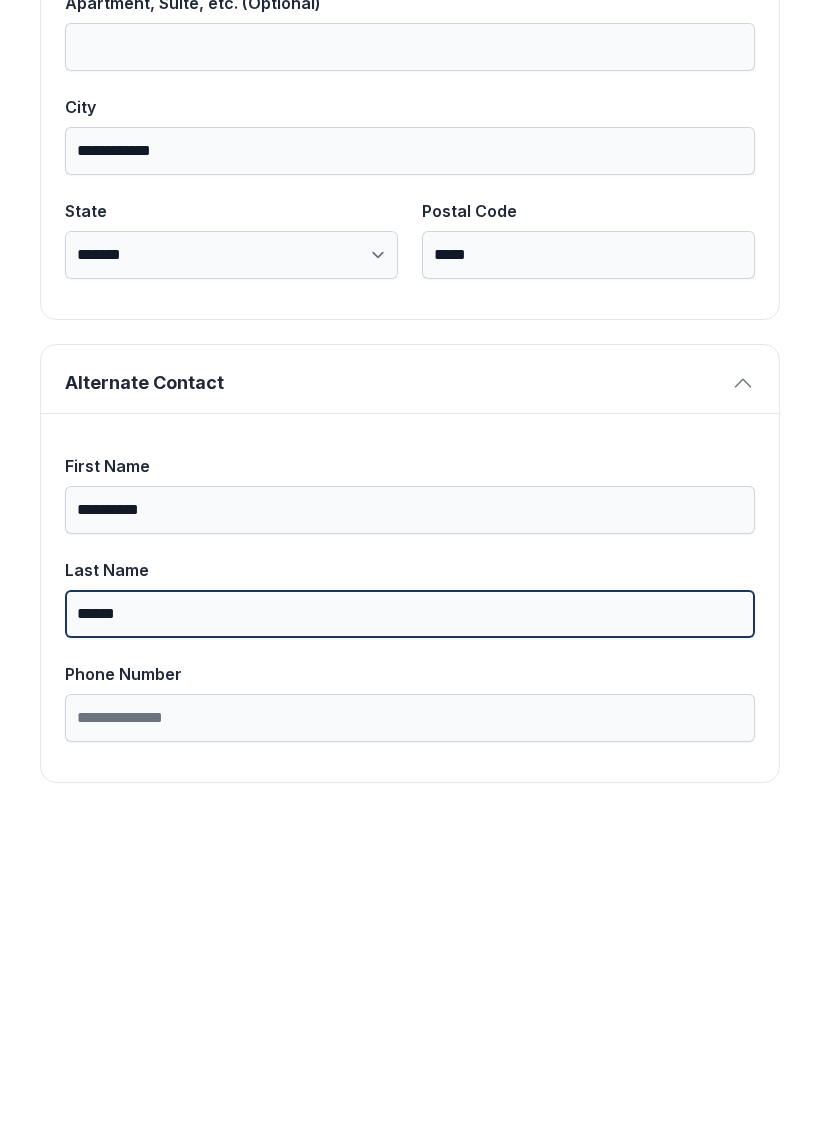type on "******" 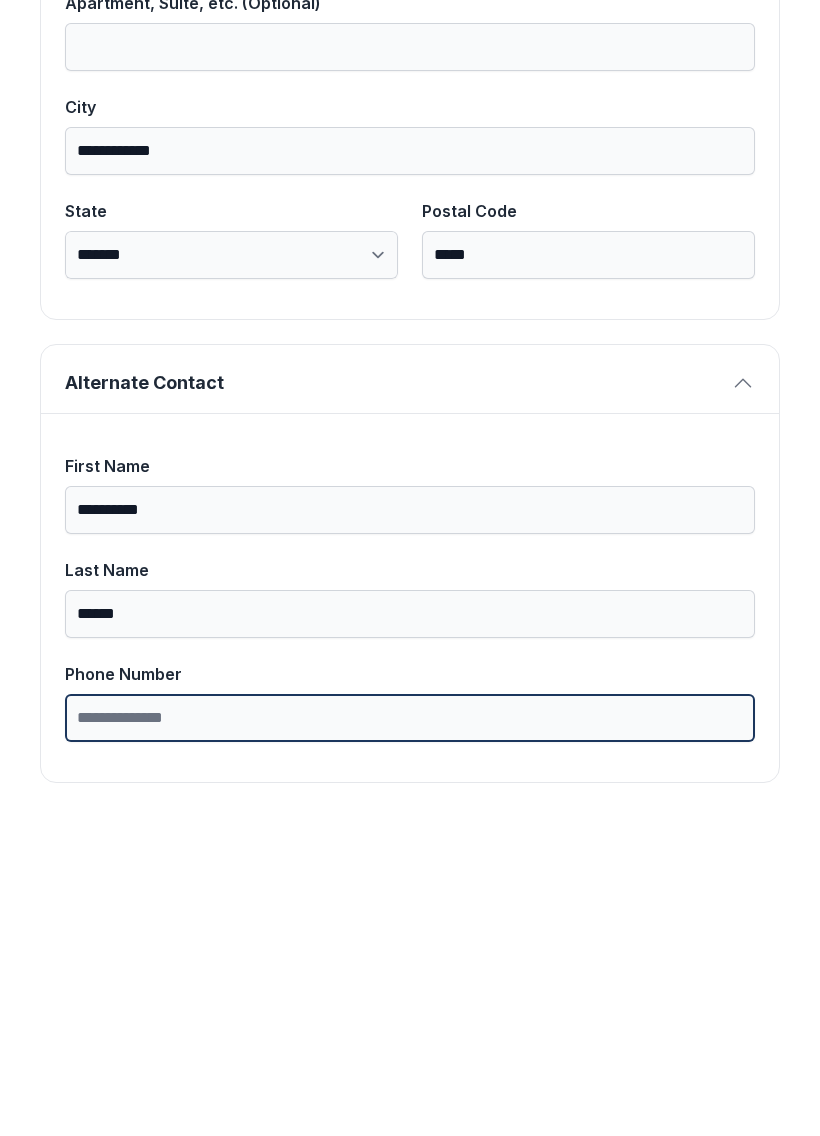 click on "Phone Number" at bounding box center (410, 1035) 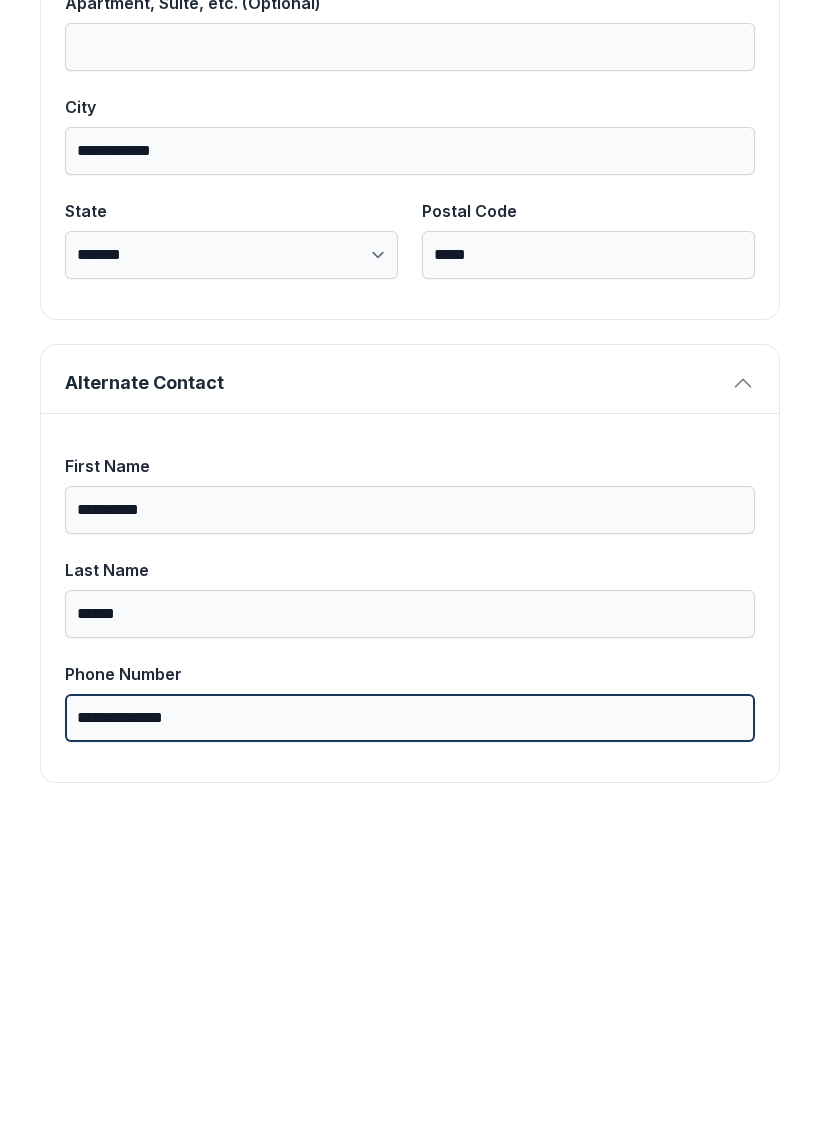 type on "**********" 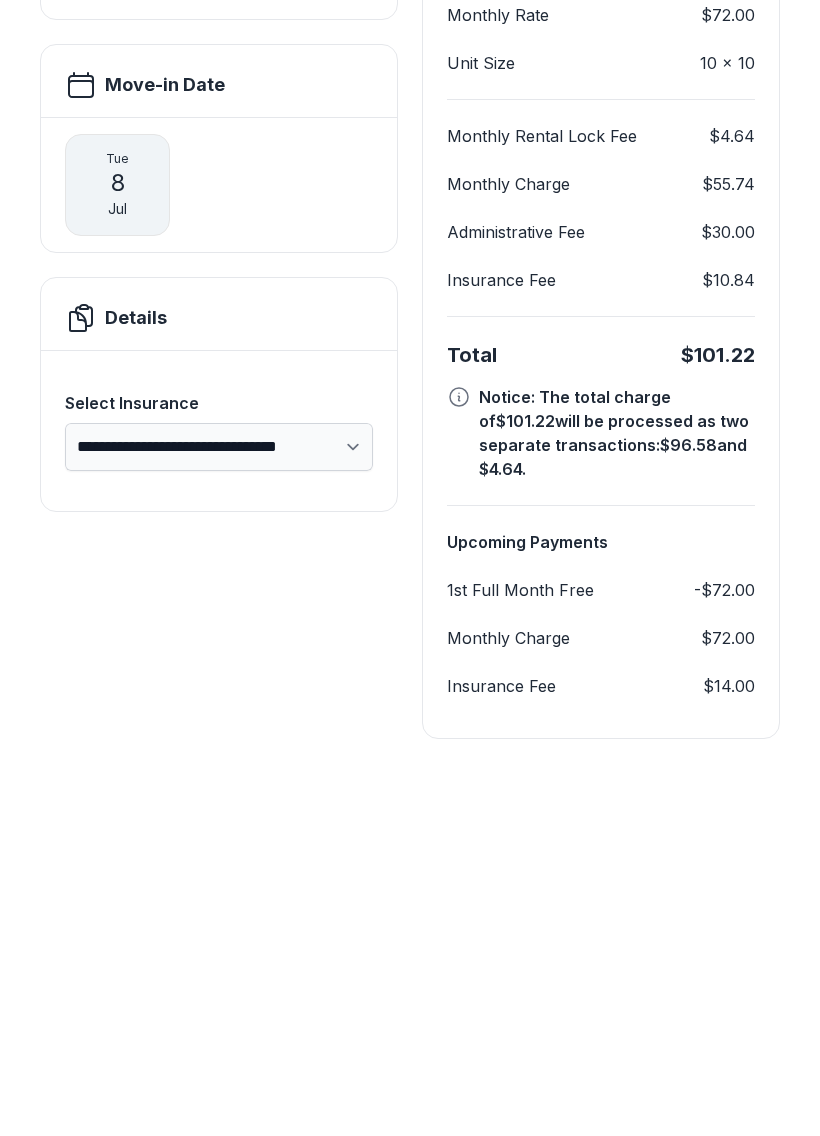 scroll, scrollTop: 180, scrollLeft: 0, axis: vertical 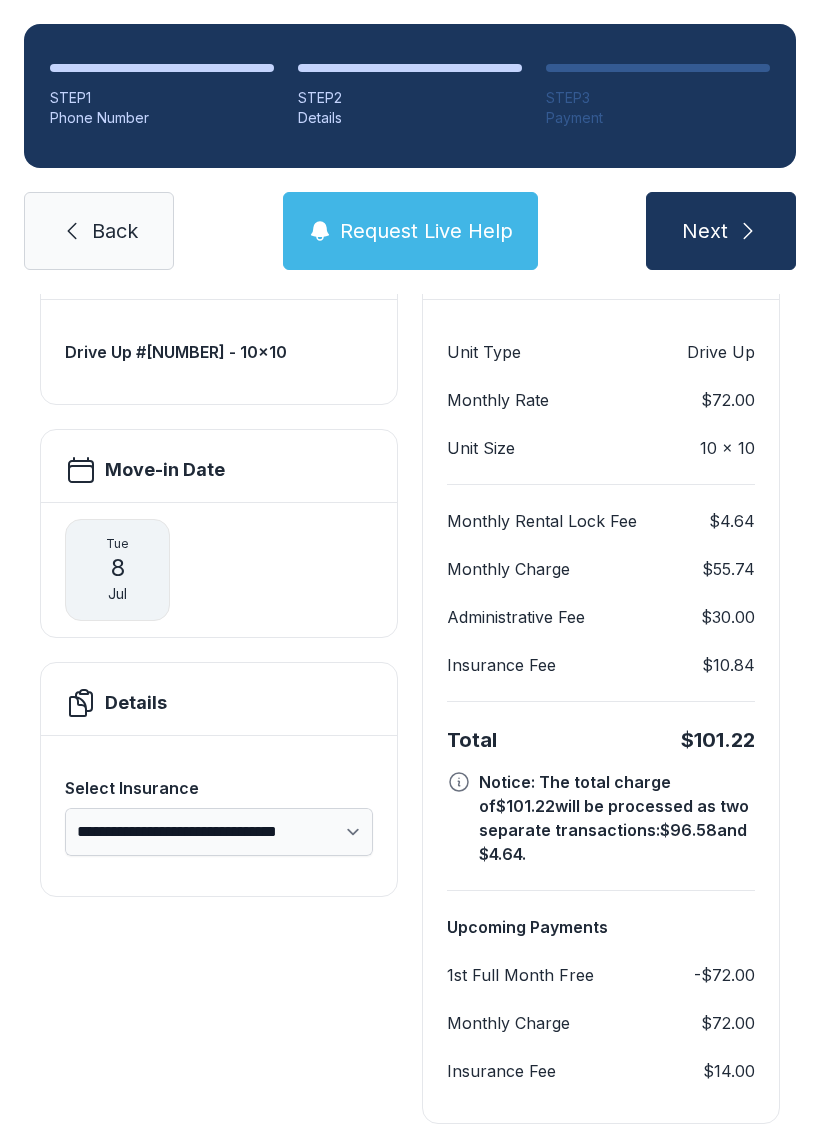 click at bounding box center [748, 231] 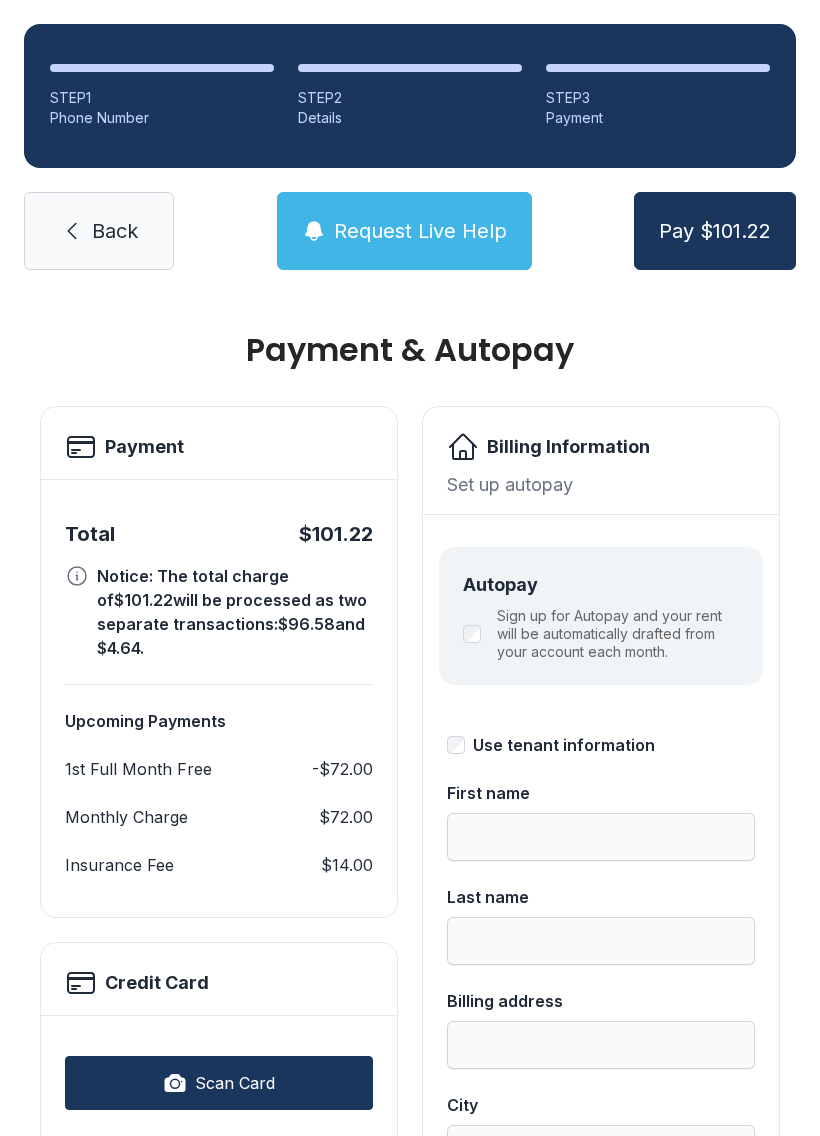 click on "Scan Card" at bounding box center [219, 1083] 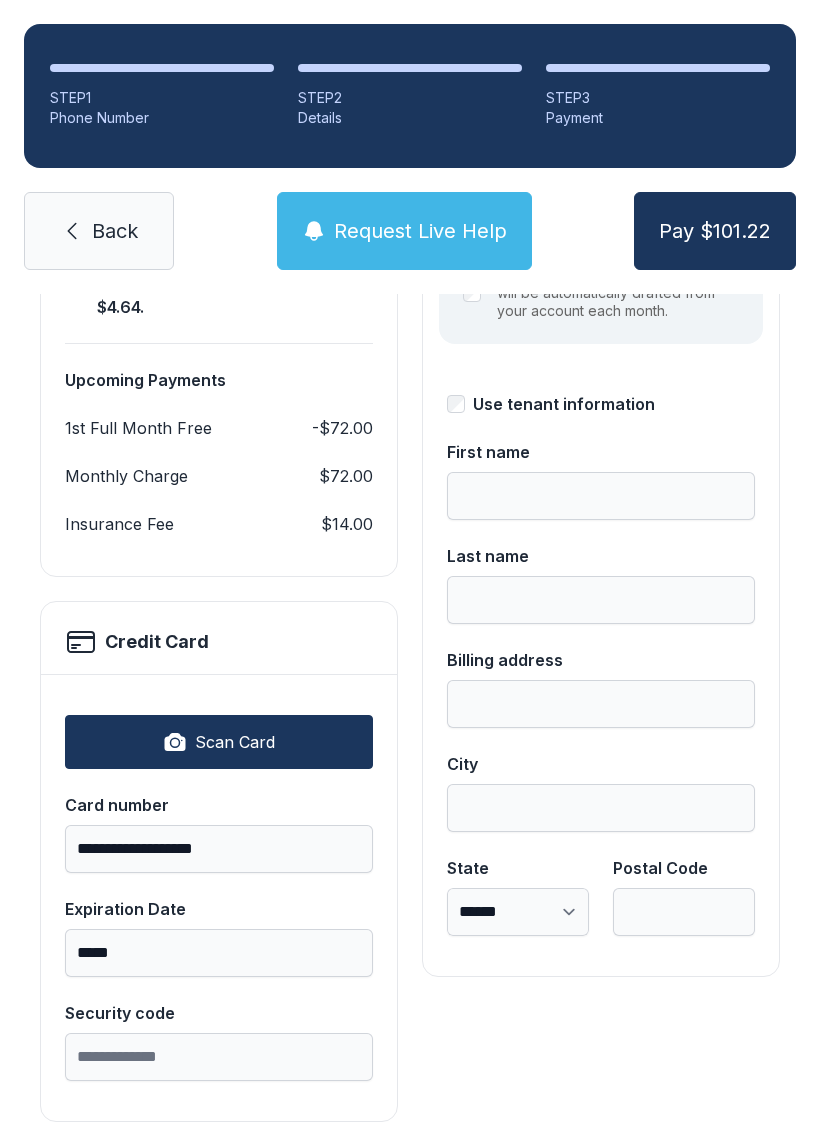 scroll, scrollTop: 339, scrollLeft: 0, axis: vertical 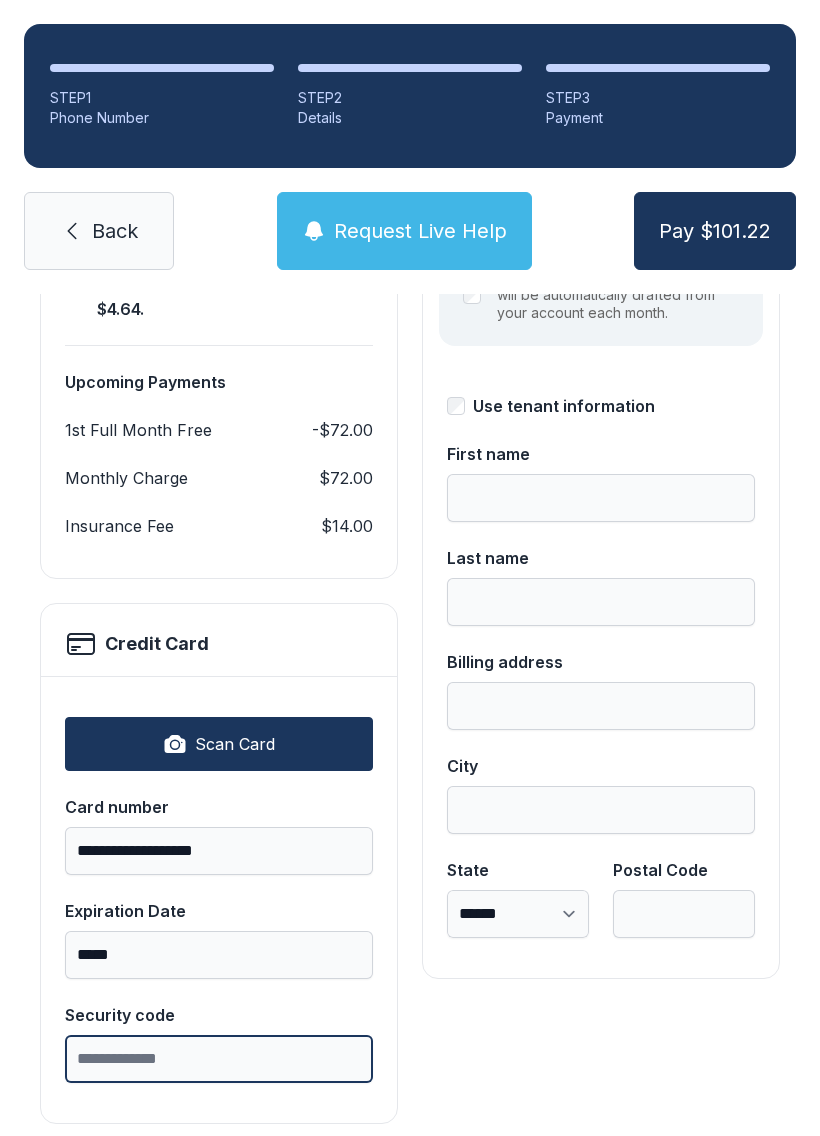 click on "Security code" at bounding box center (219, 1059) 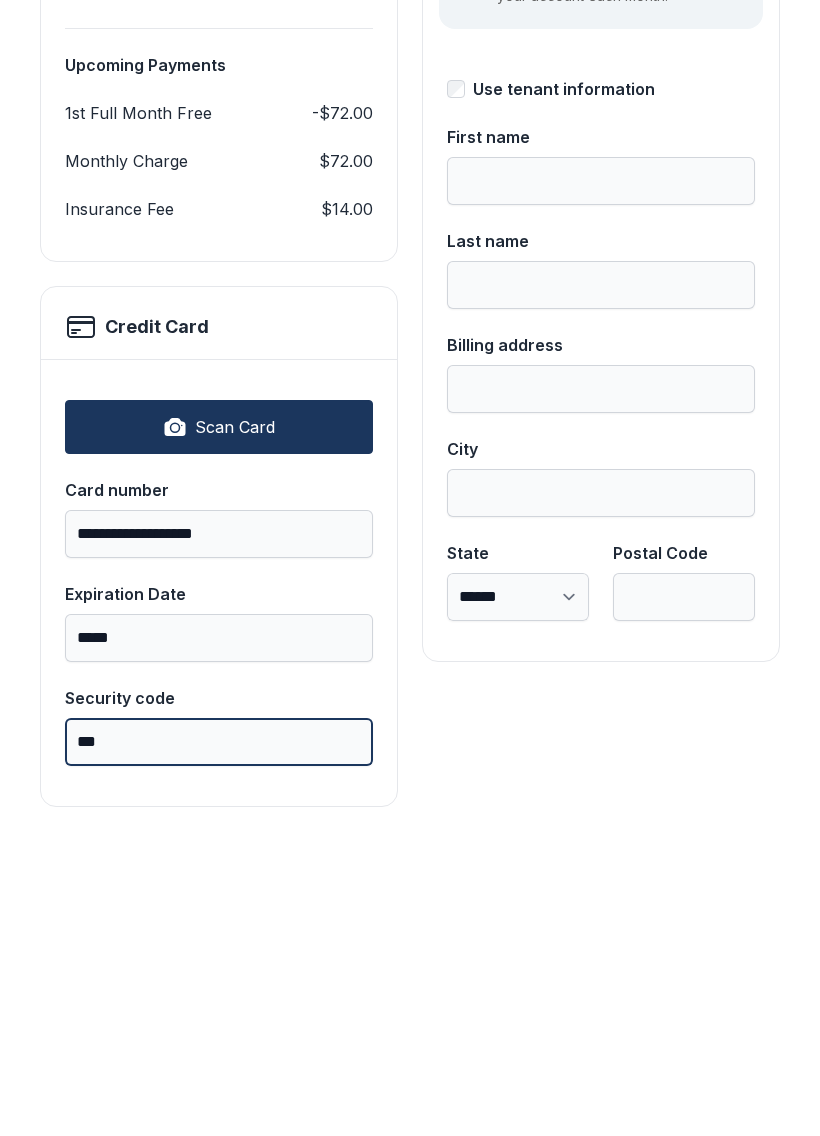 type on "***" 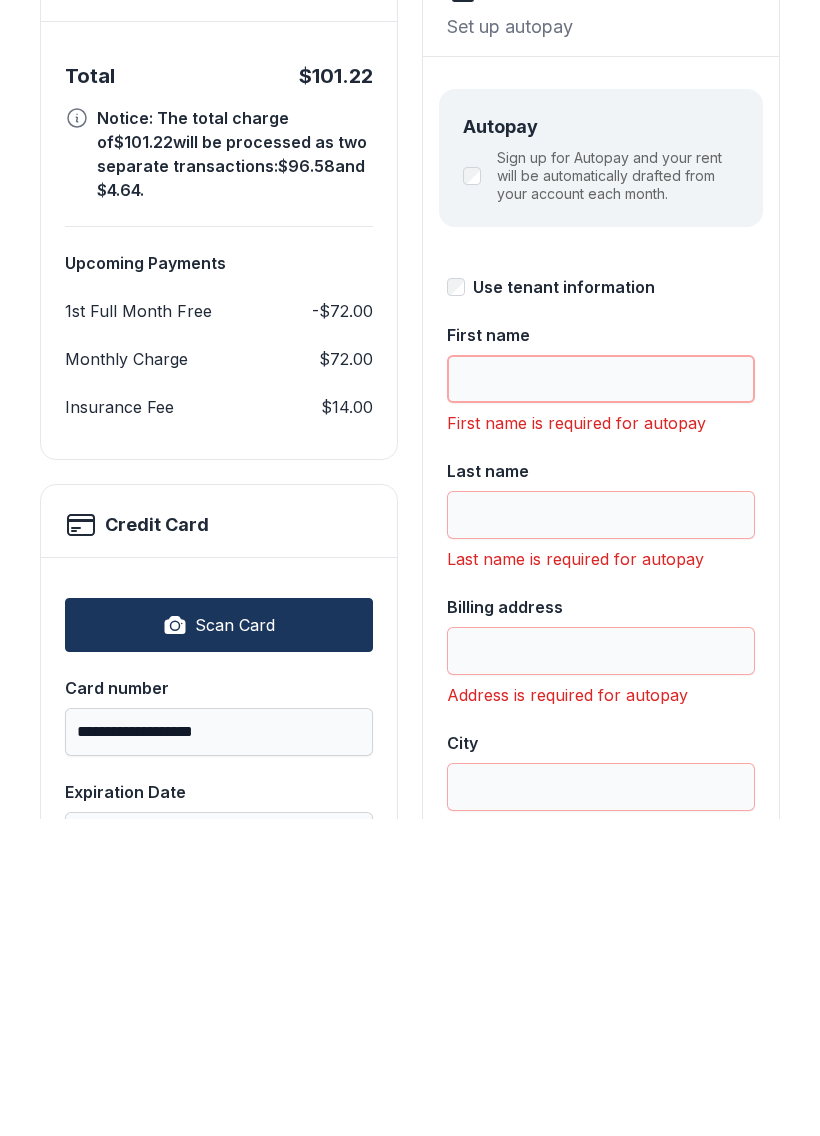scroll, scrollTop: 139, scrollLeft: 0, axis: vertical 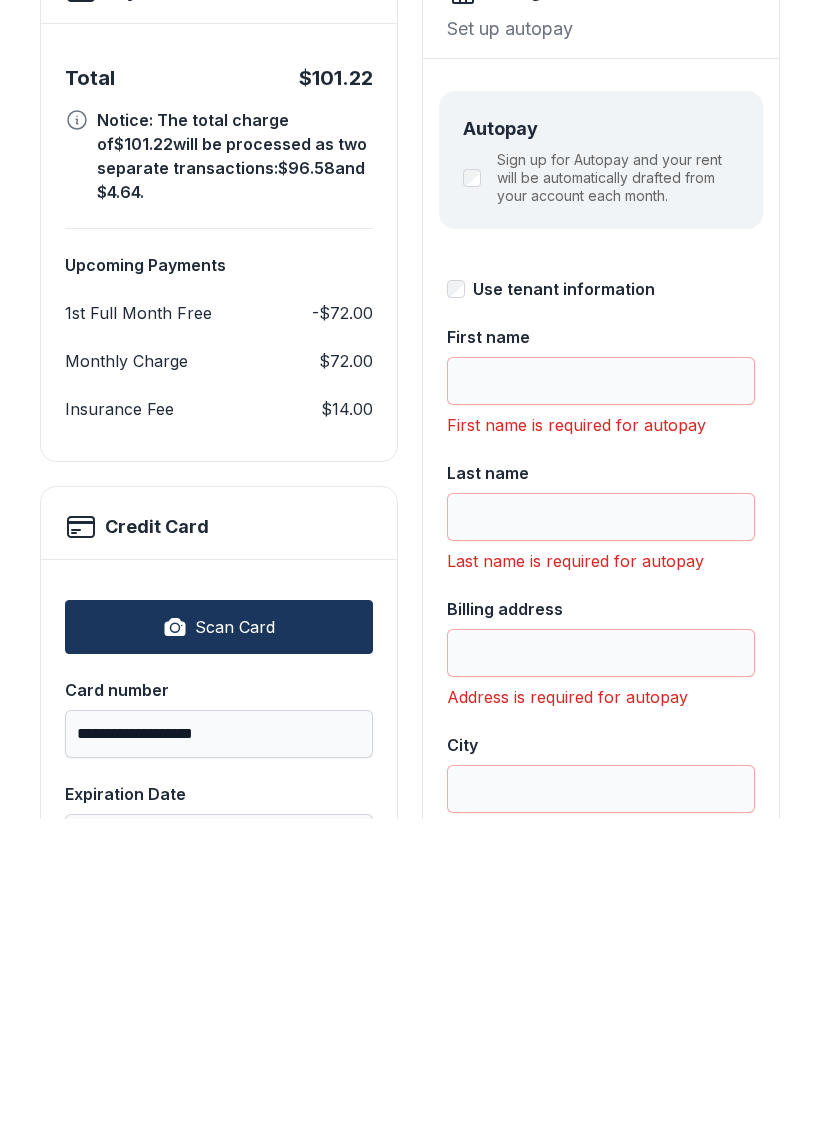 click on "Use tenant information" at bounding box center (564, 606) 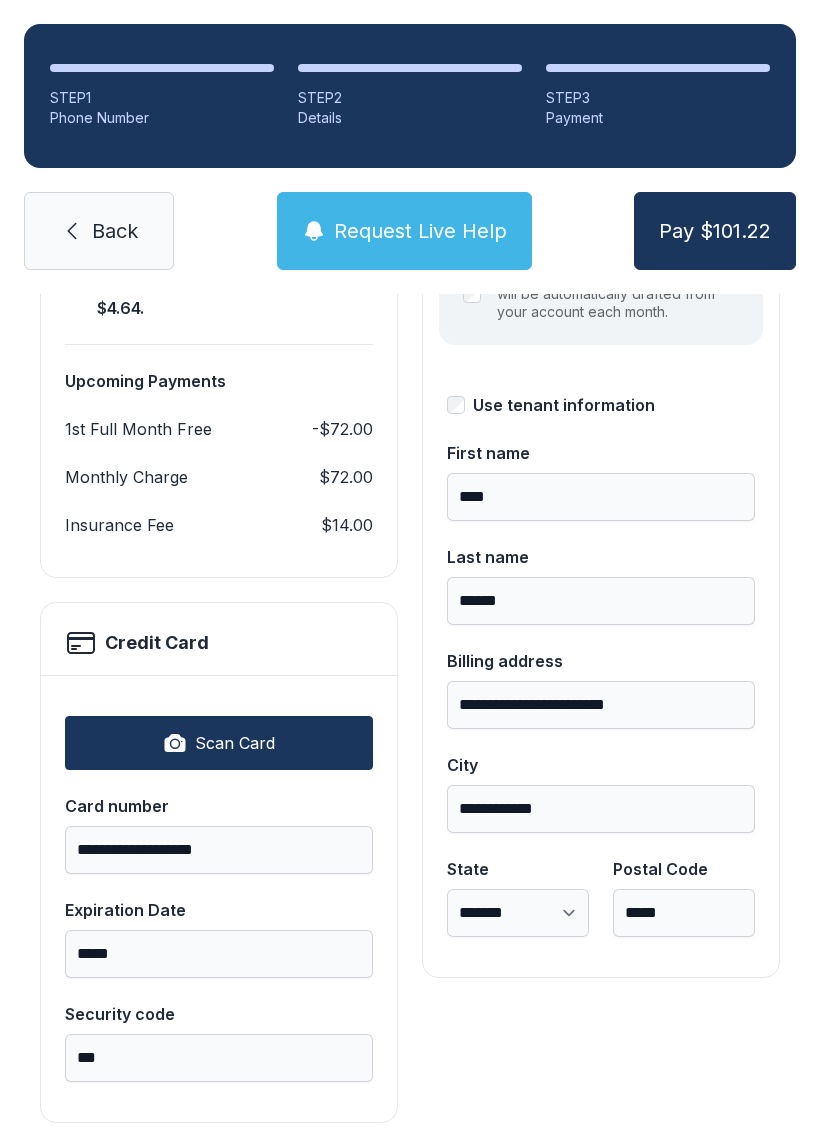 scroll, scrollTop: 339, scrollLeft: 0, axis: vertical 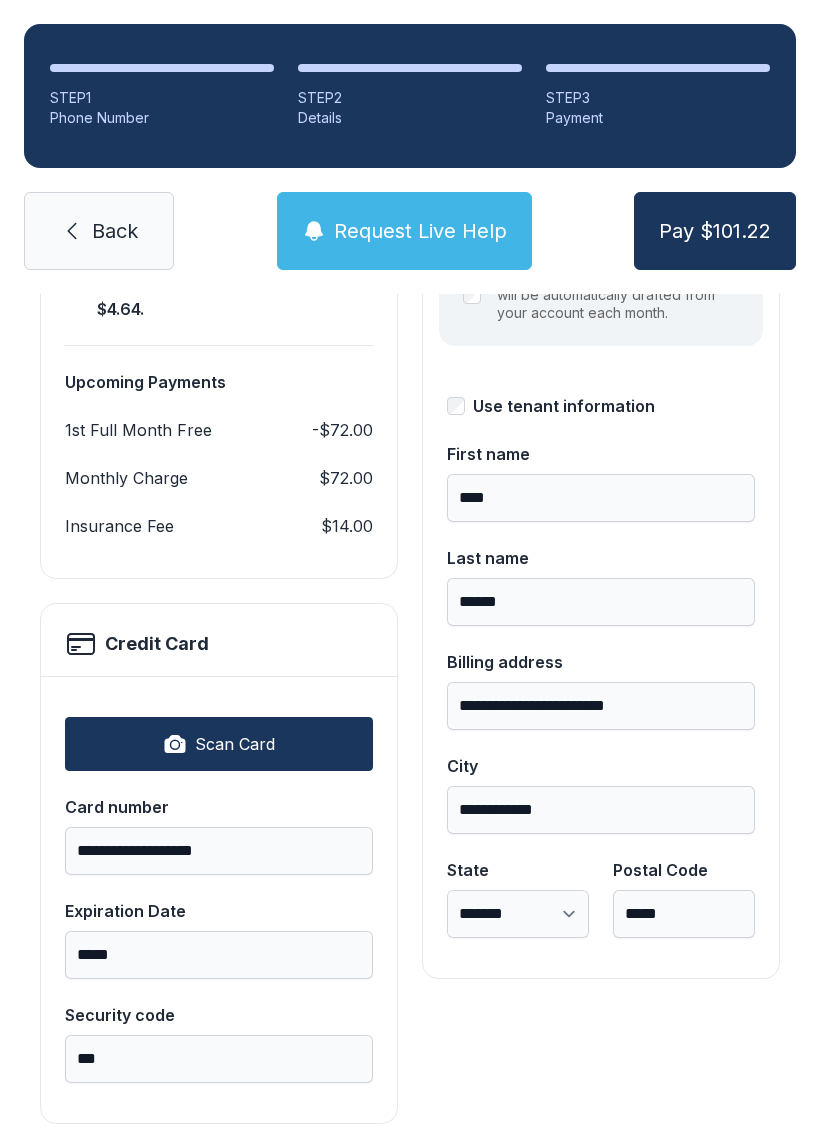 click on "Pay $101.22" at bounding box center (715, 231) 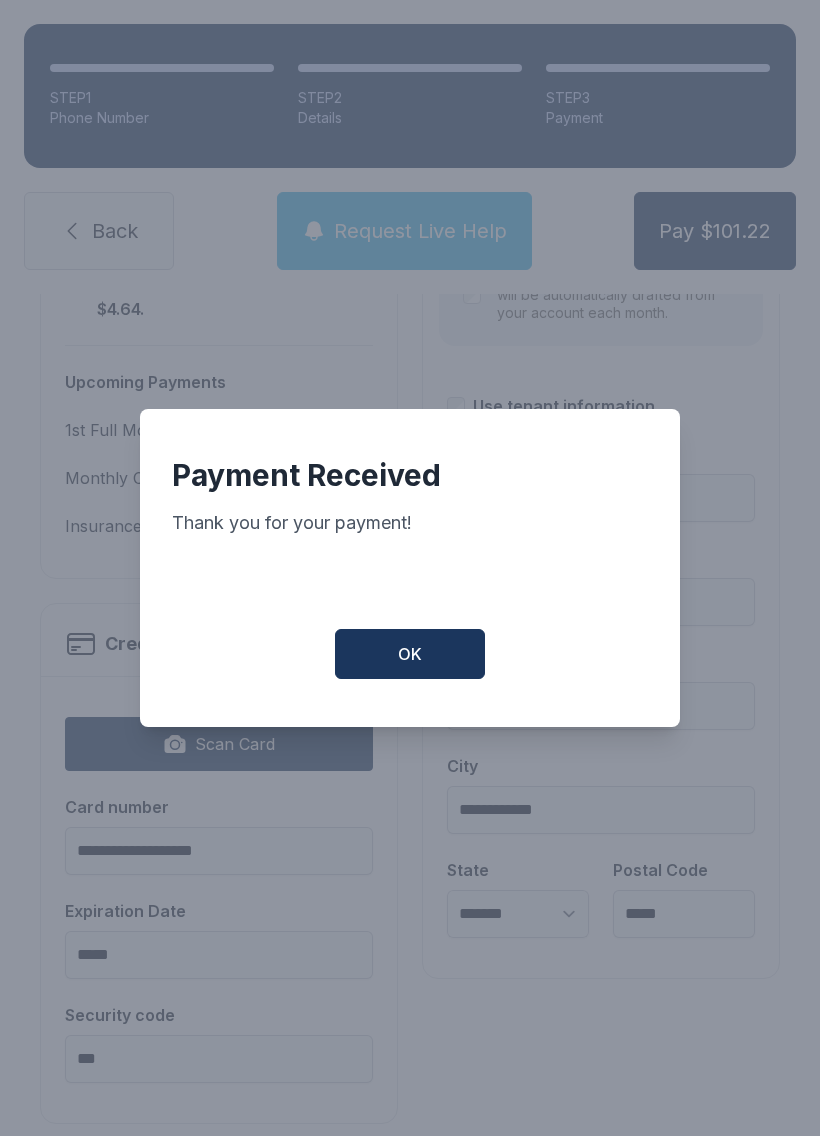 click on "OK" at bounding box center [410, 654] 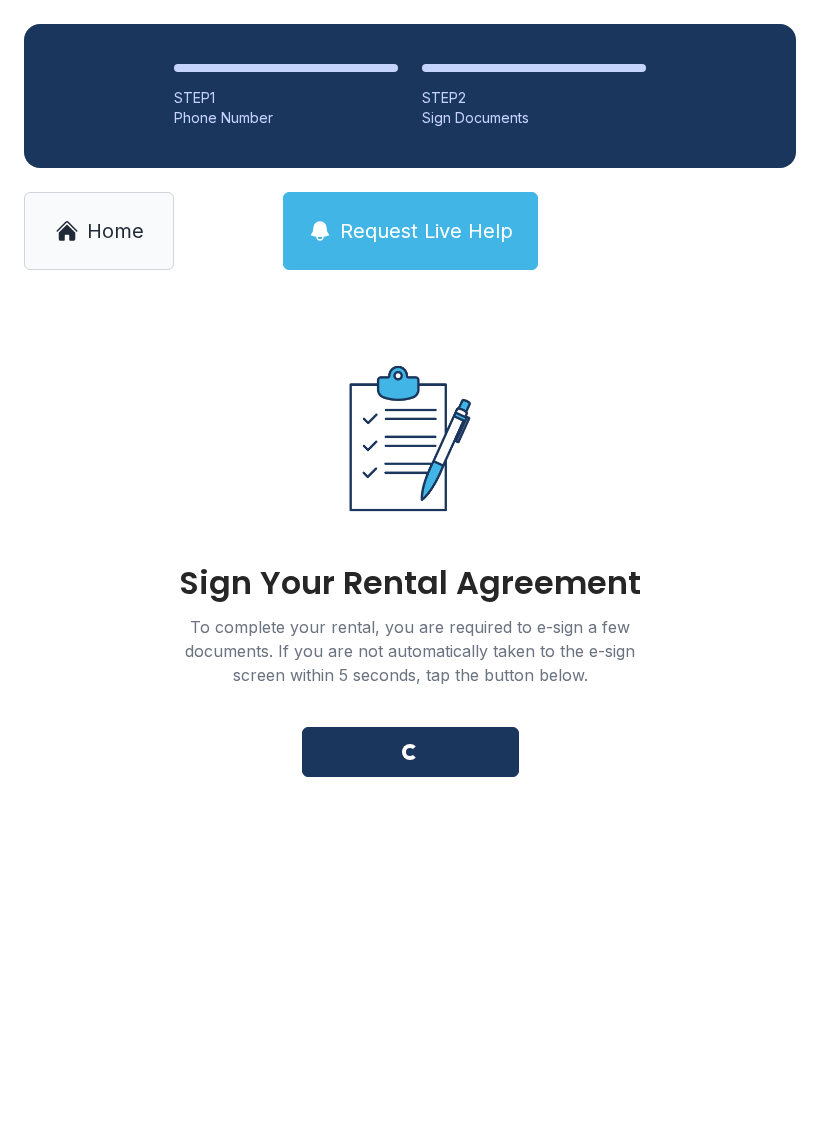 scroll, scrollTop: 0, scrollLeft: 0, axis: both 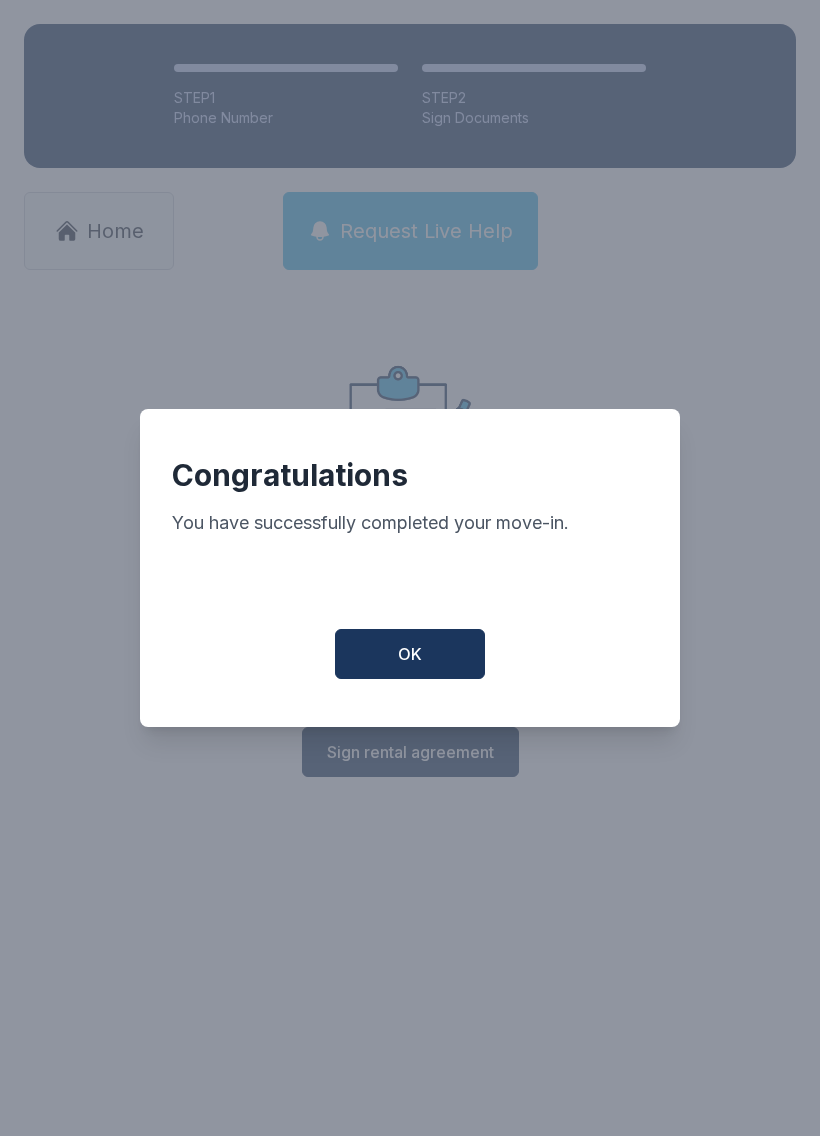 click on "OK" at bounding box center (410, 654) 